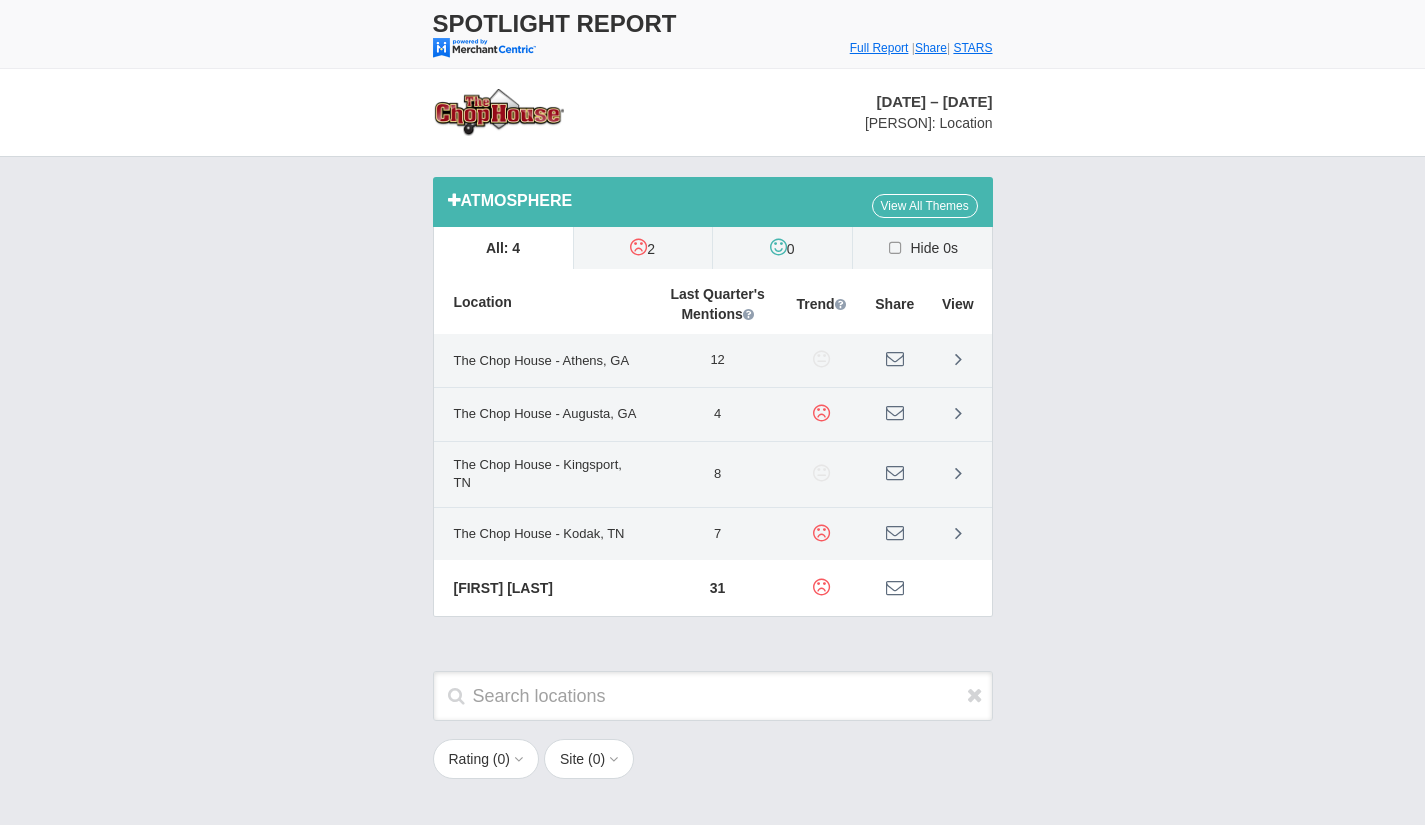 scroll, scrollTop: 0, scrollLeft: 0, axis: both 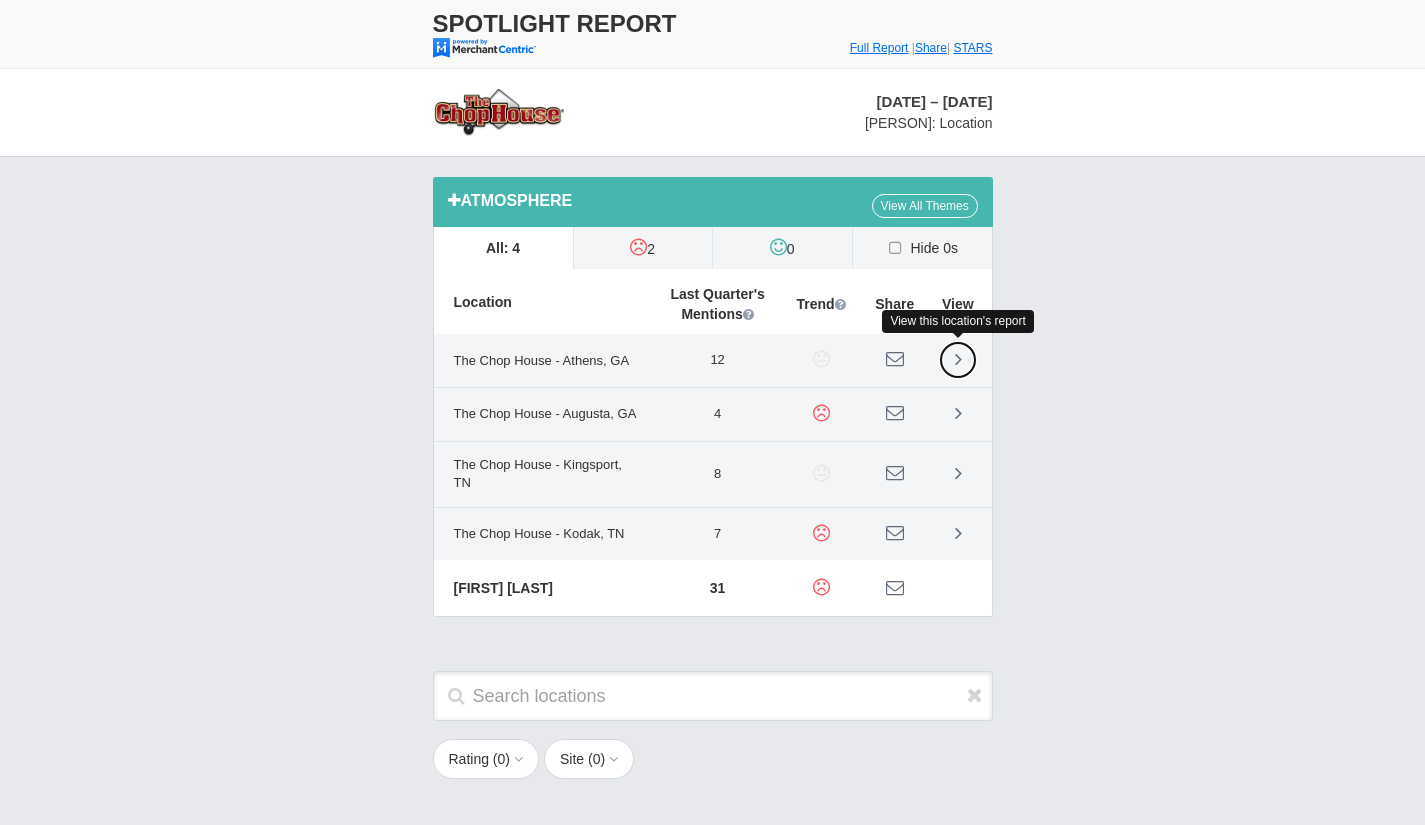click at bounding box center (958, 359) 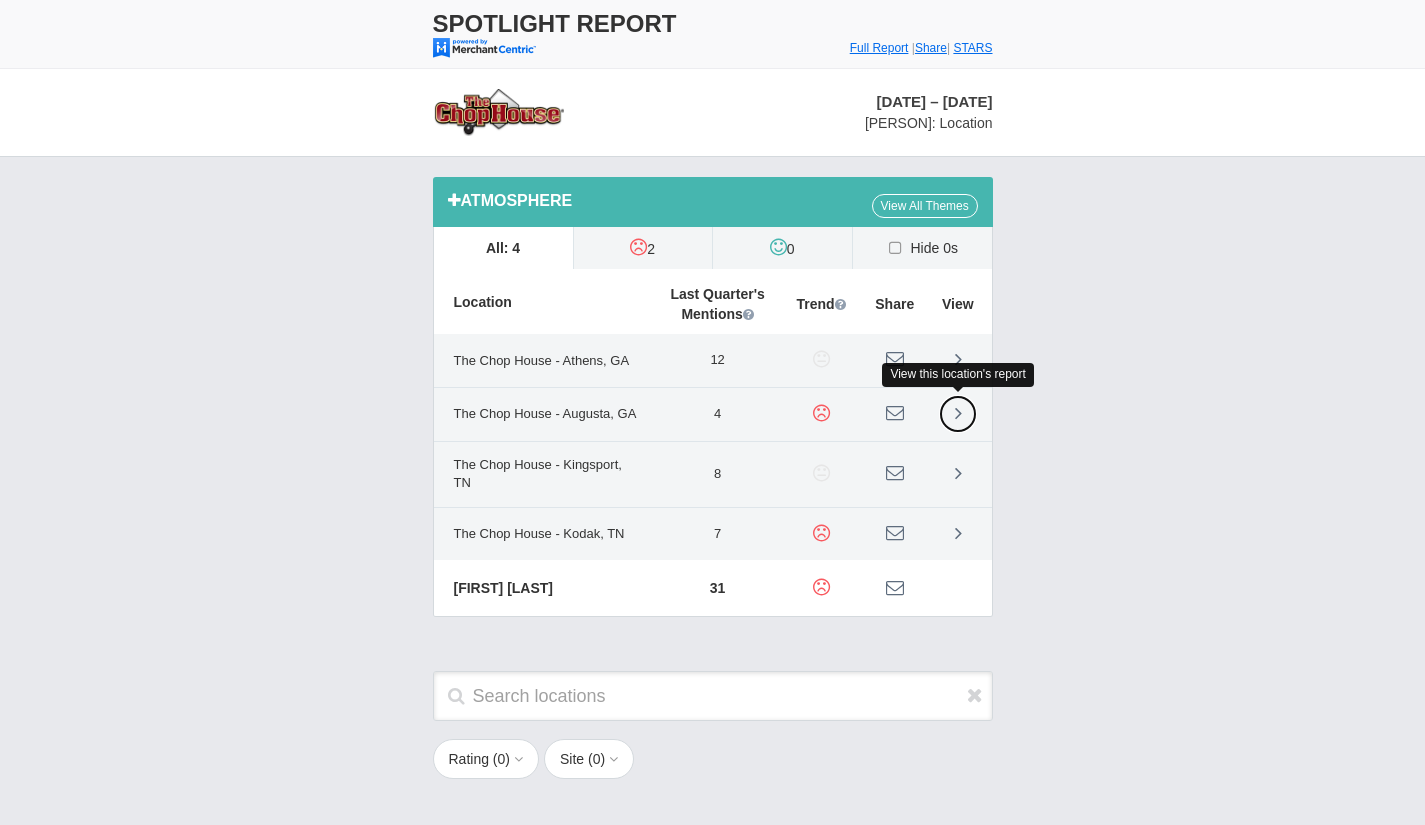click at bounding box center (958, 413) 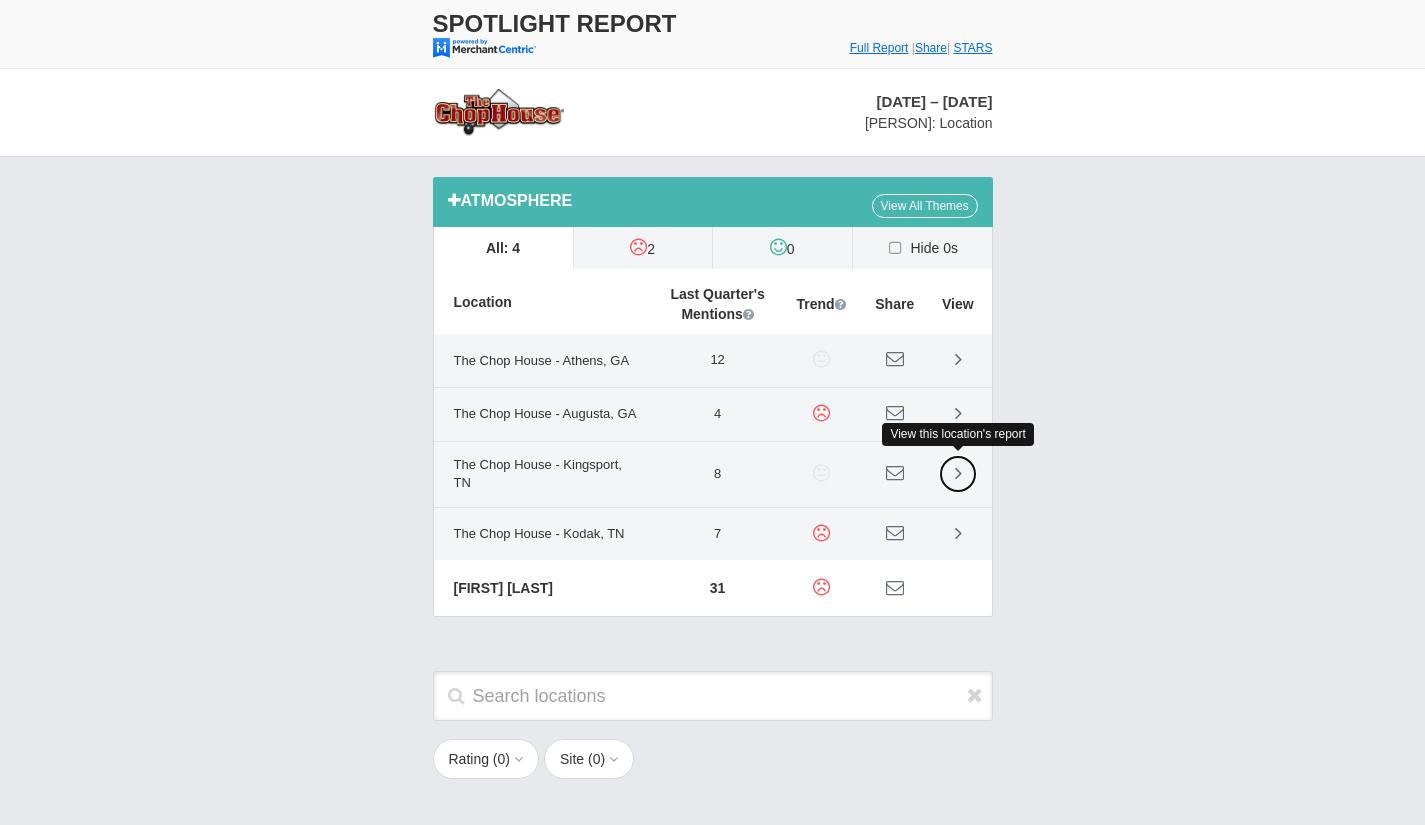 click at bounding box center (958, 474) 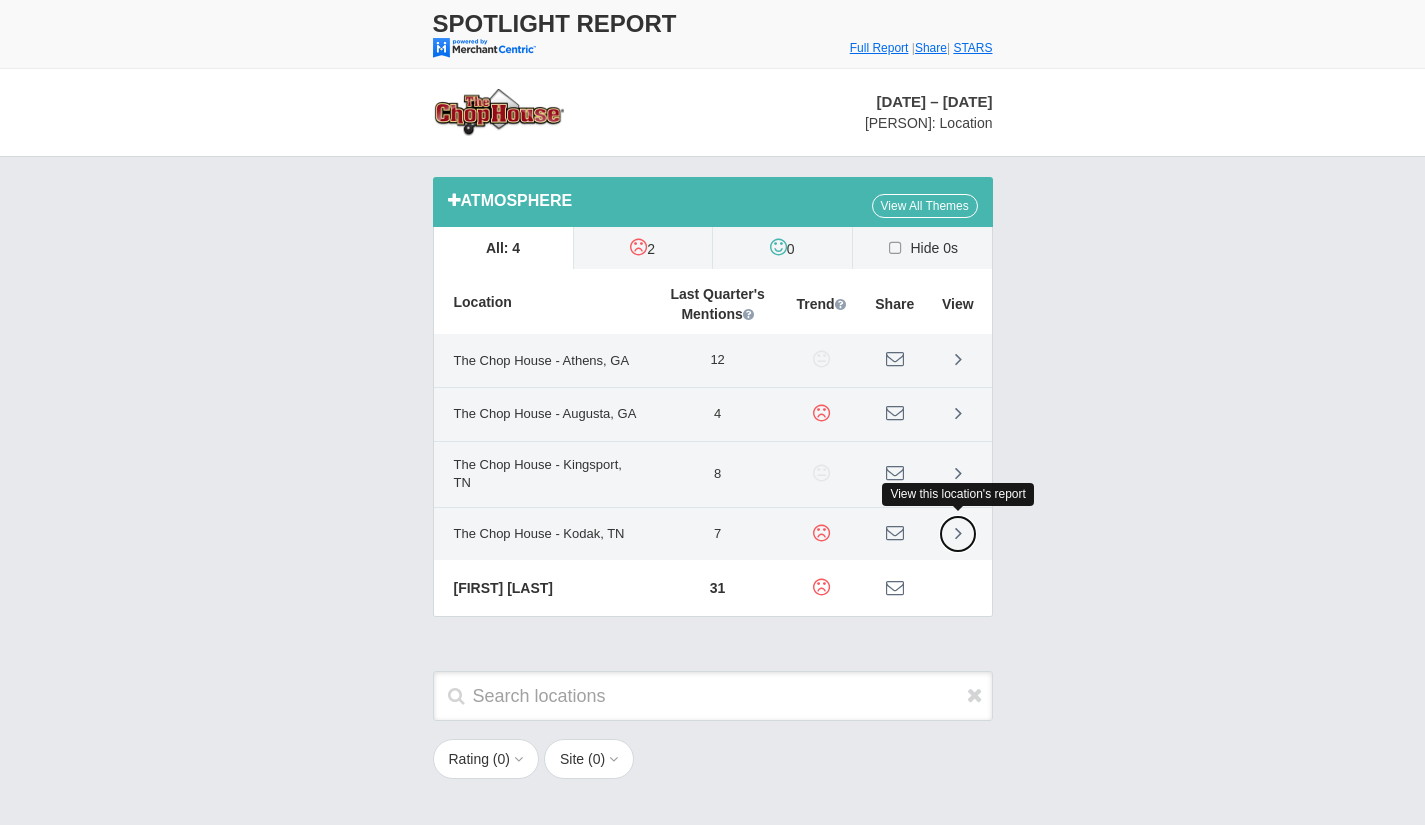 click at bounding box center [958, 533] 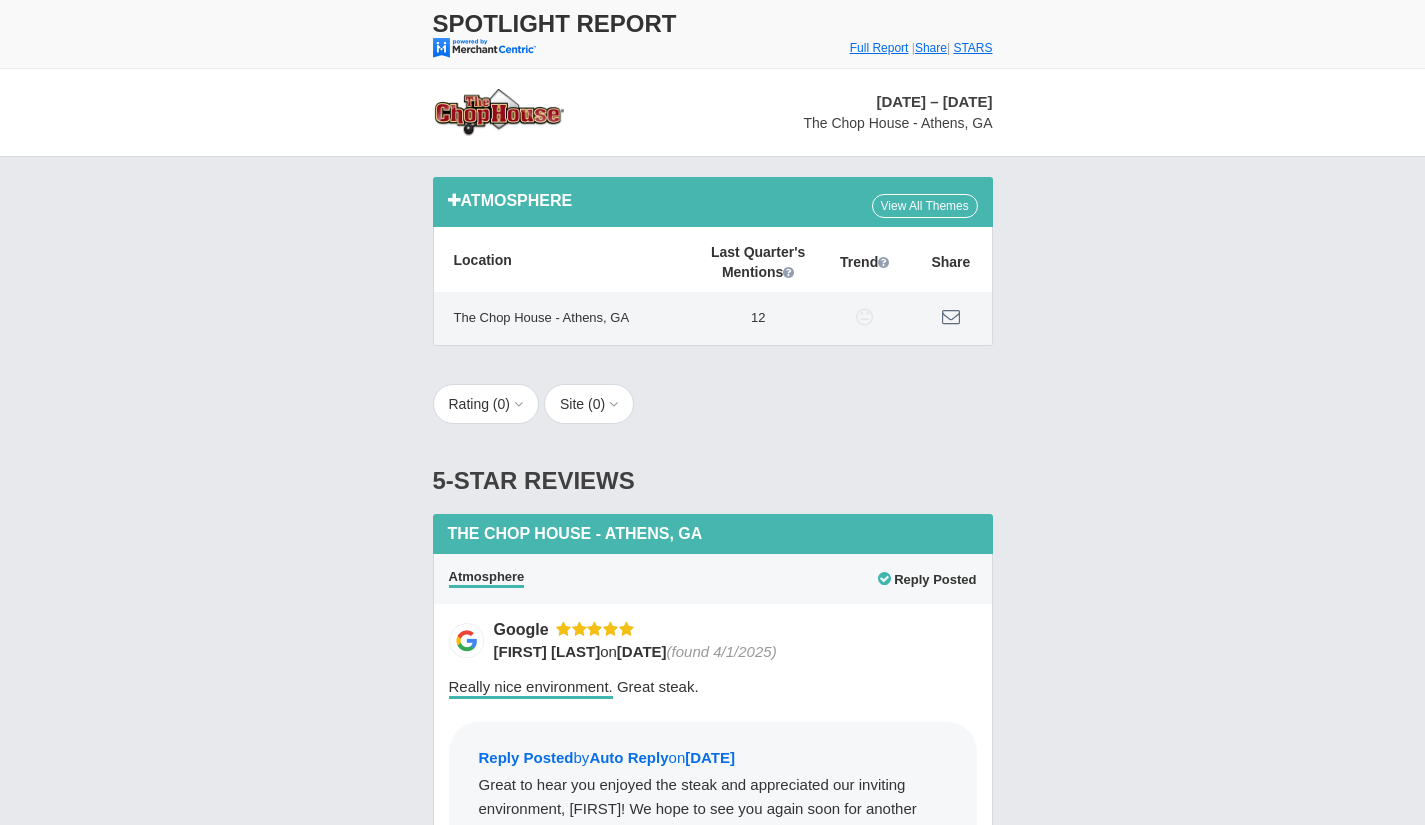 scroll, scrollTop: 0, scrollLeft: 0, axis: both 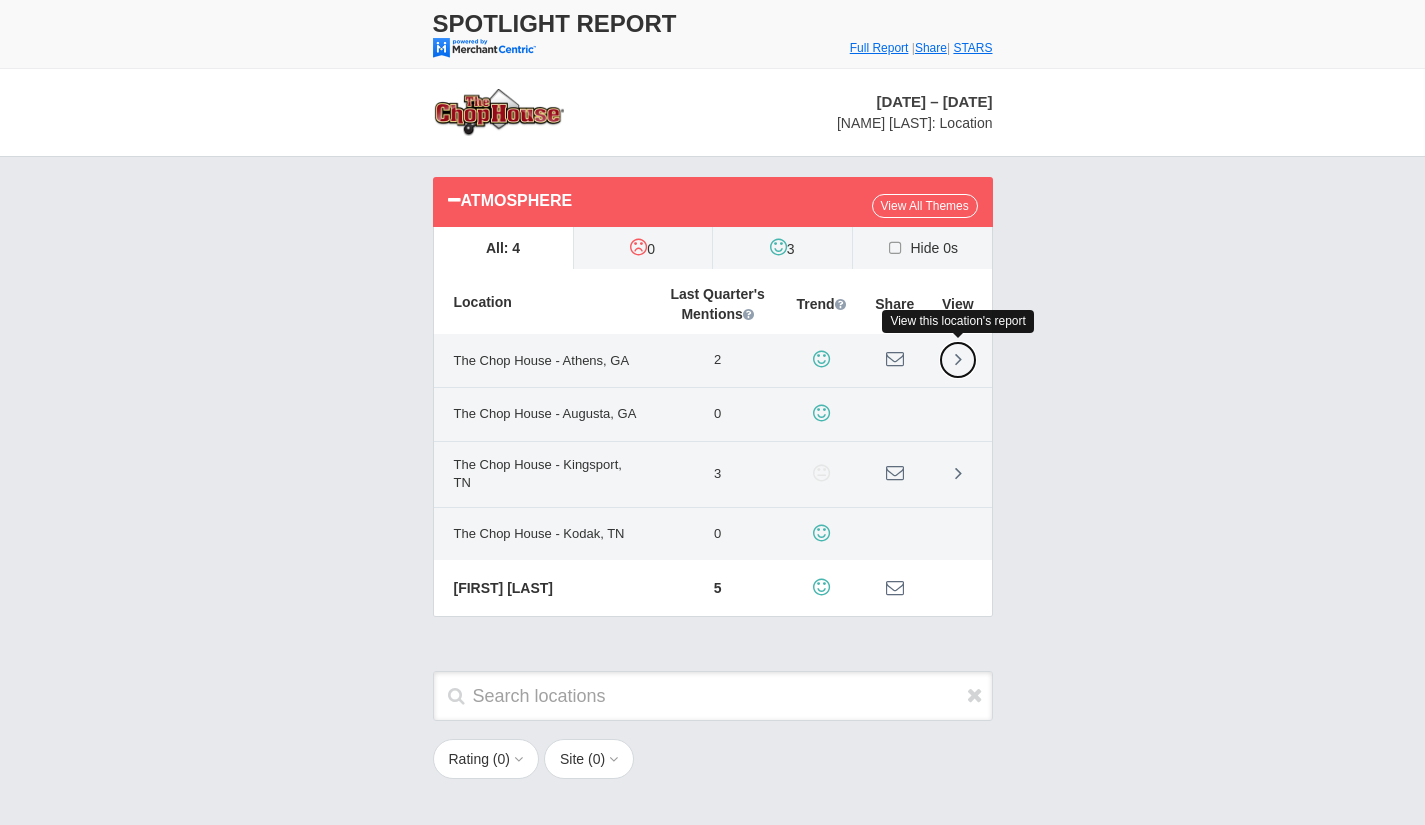 click at bounding box center (958, 359) 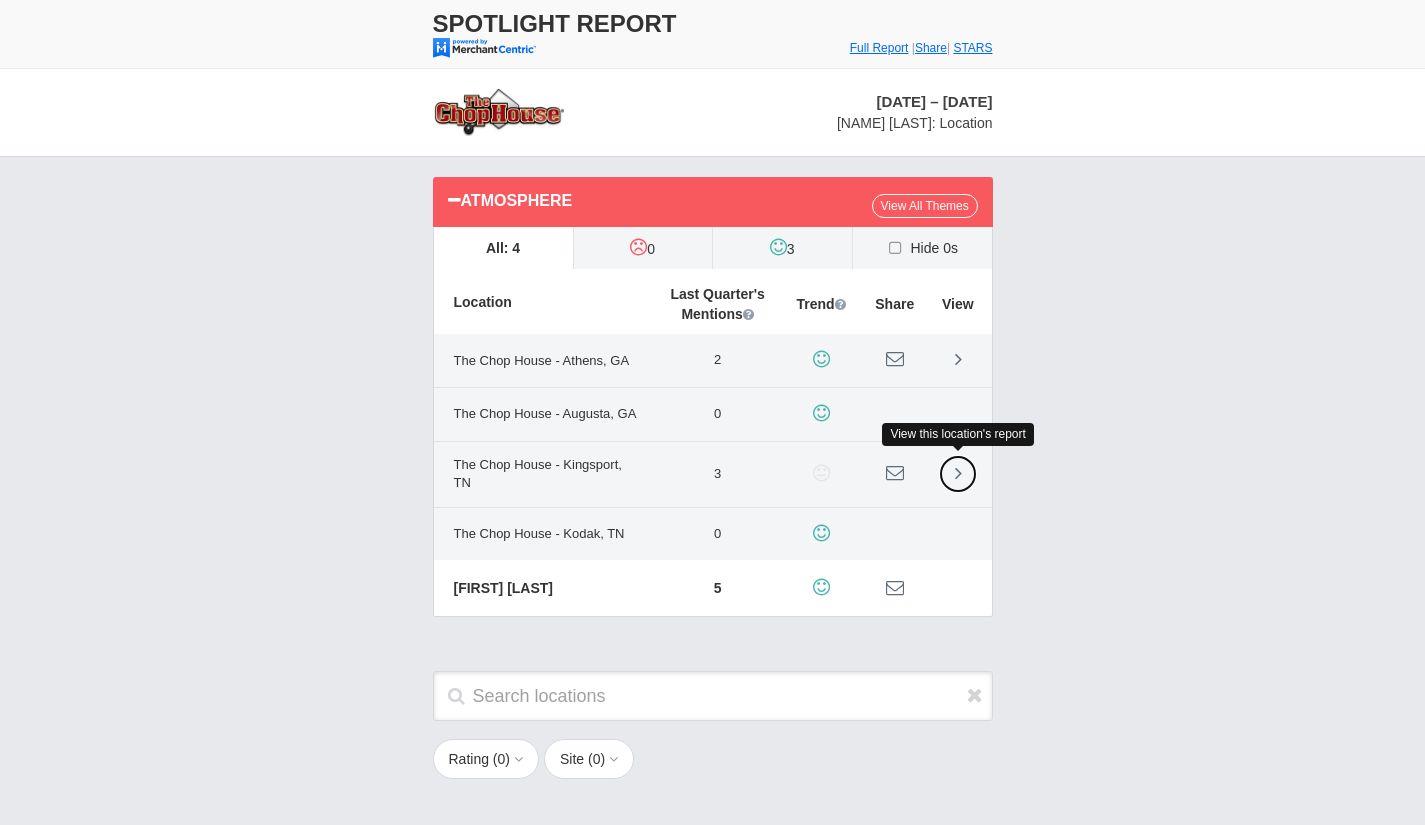 click at bounding box center [958, 474] 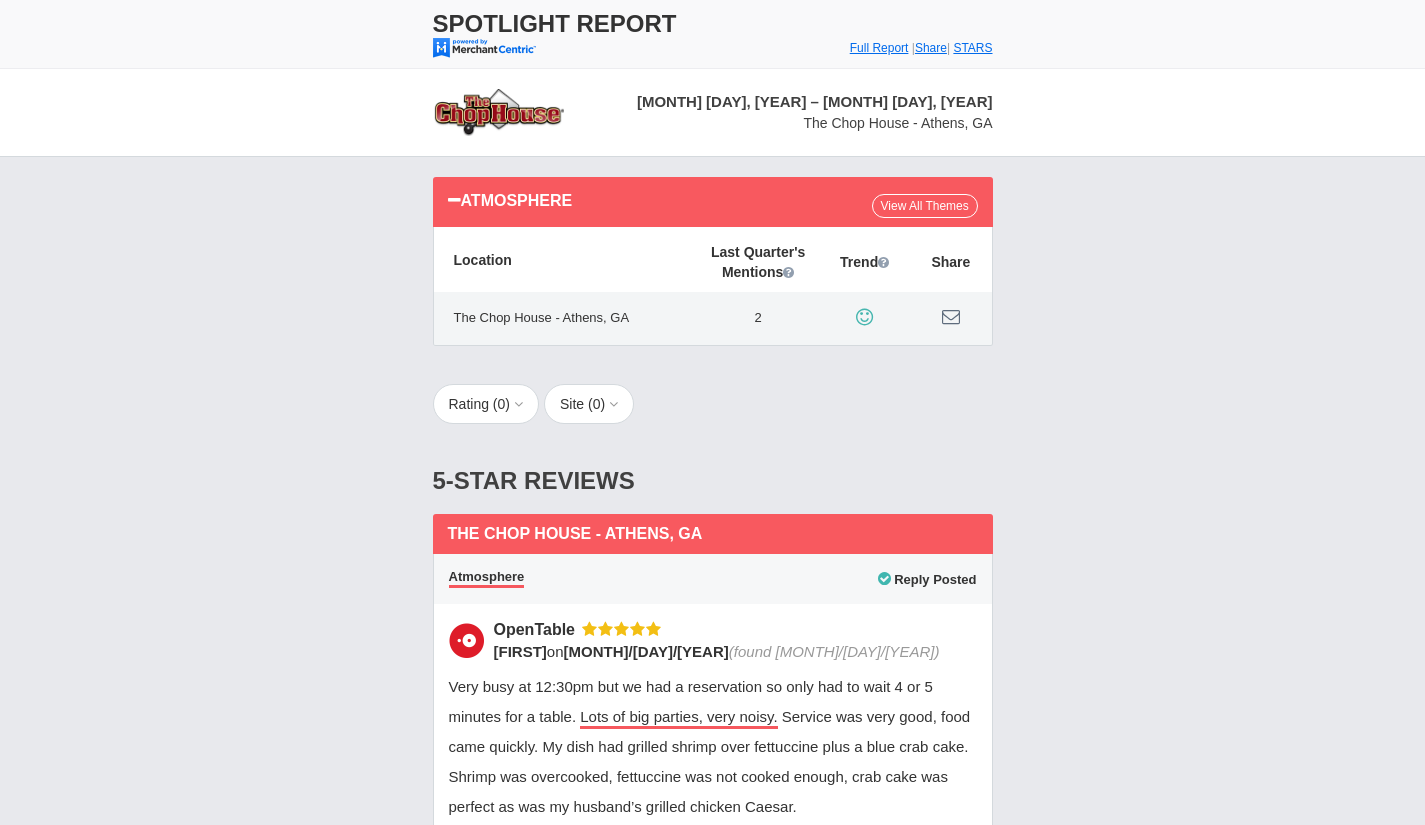 scroll, scrollTop: 0, scrollLeft: 0, axis: both 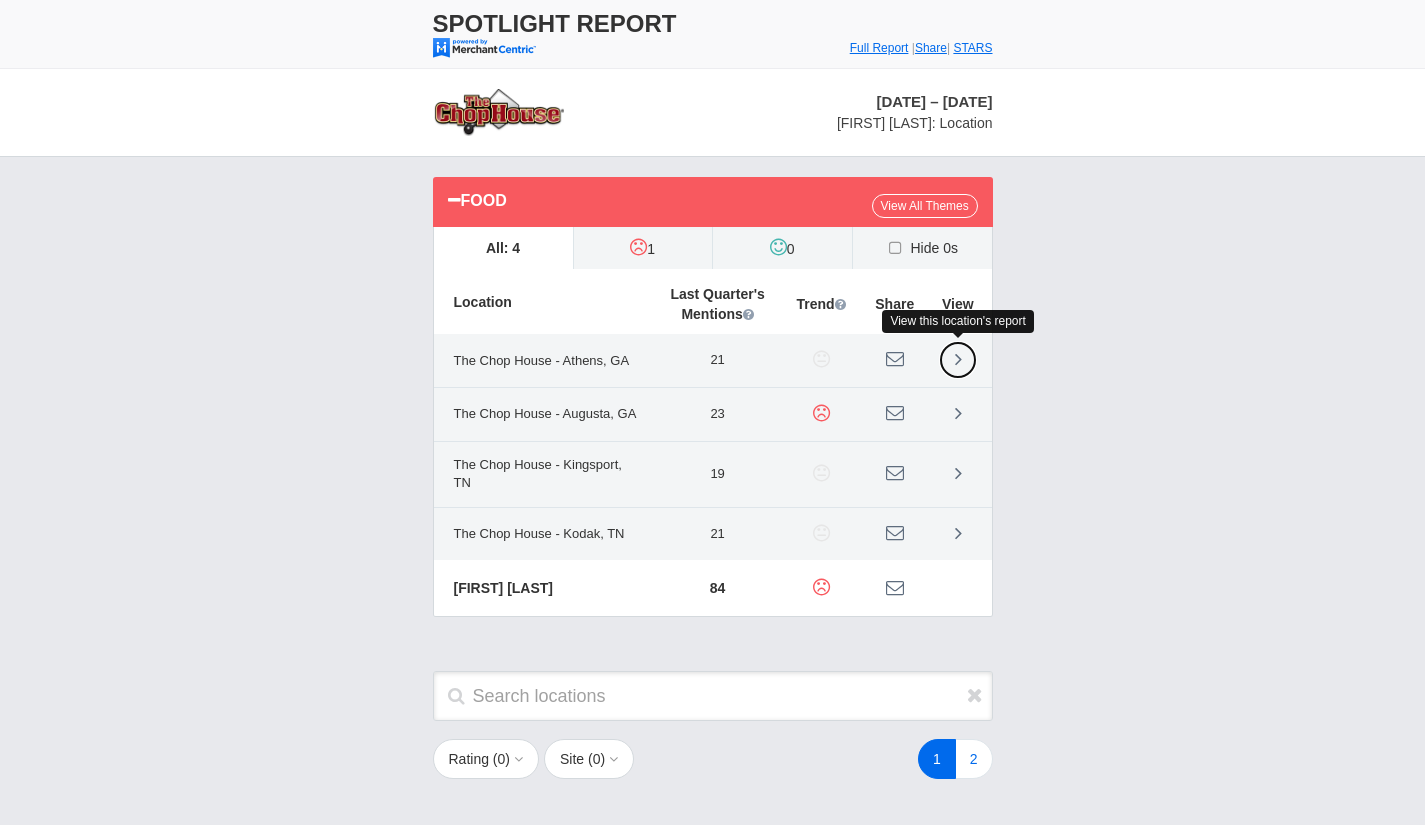 click at bounding box center (958, 359) 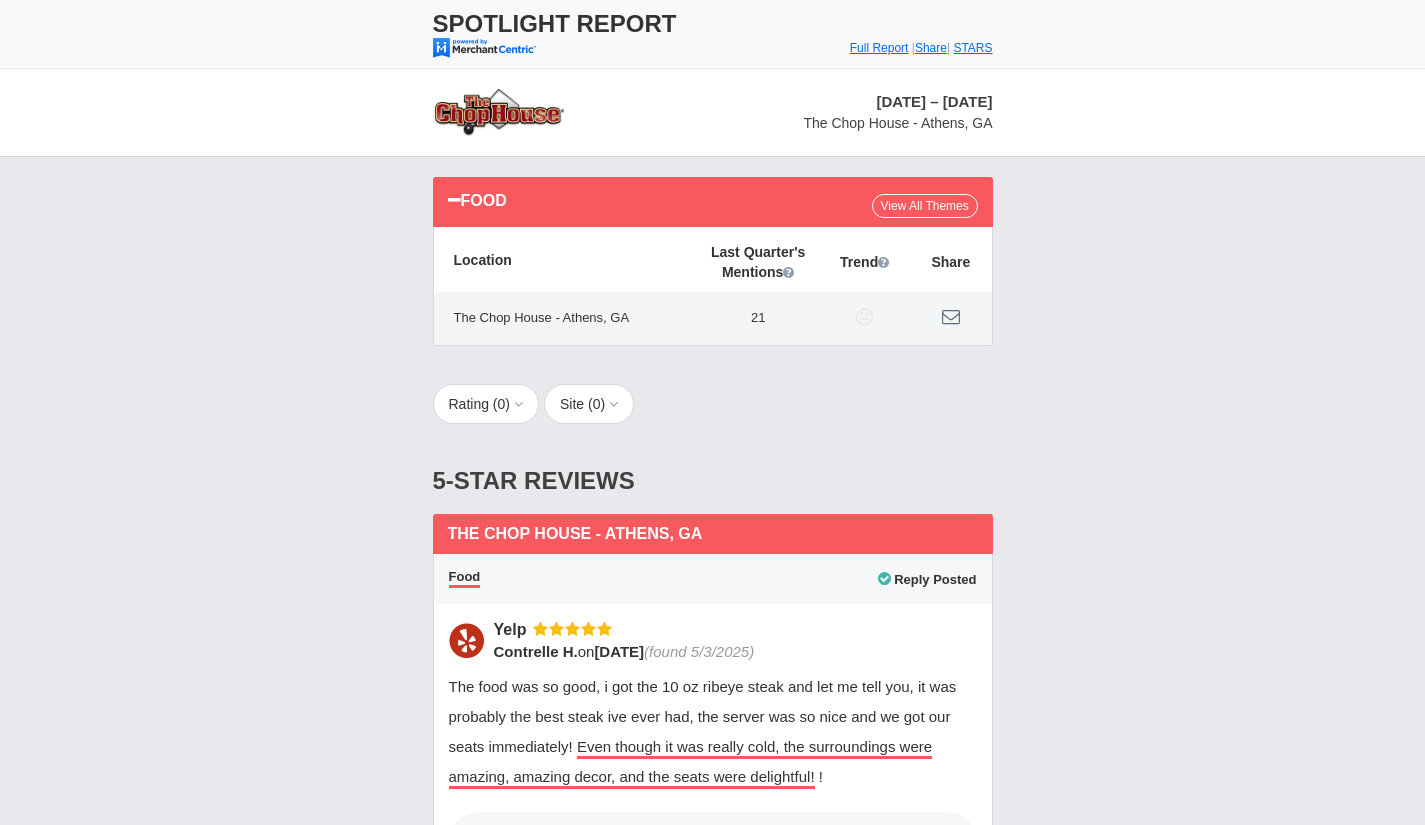 scroll, scrollTop: 0, scrollLeft: 0, axis: both 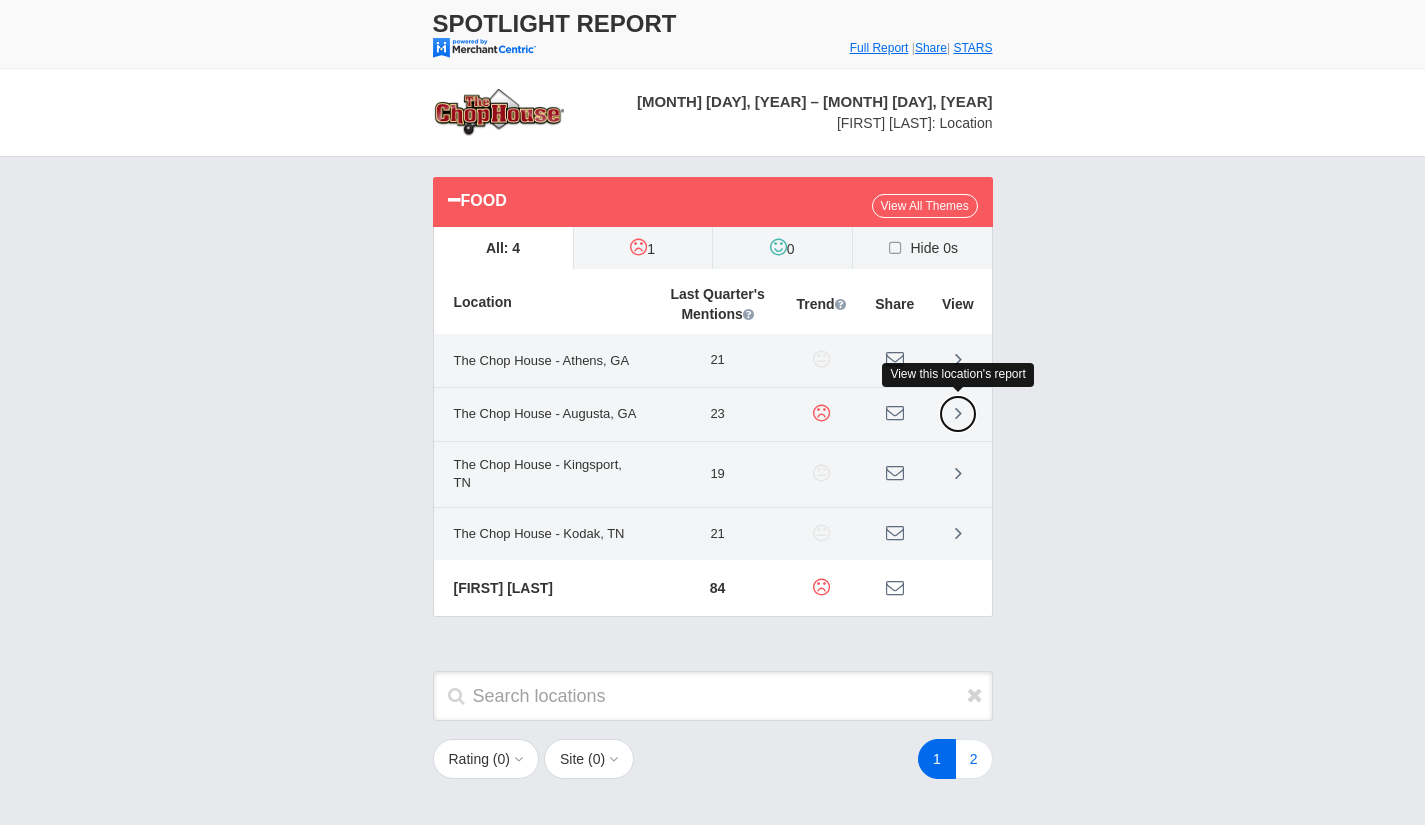 click at bounding box center [958, 414] 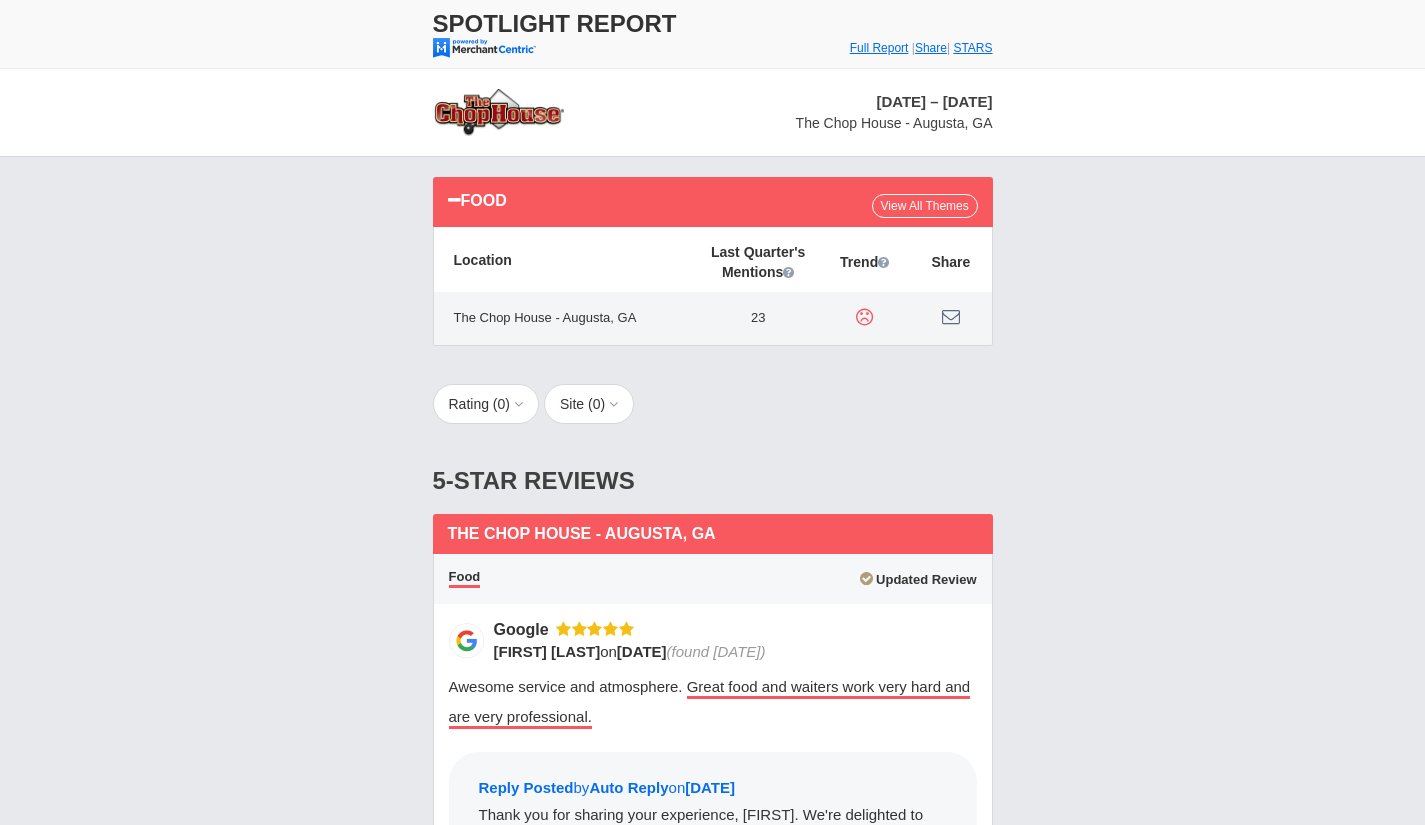 scroll, scrollTop: 0, scrollLeft: 0, axis: both 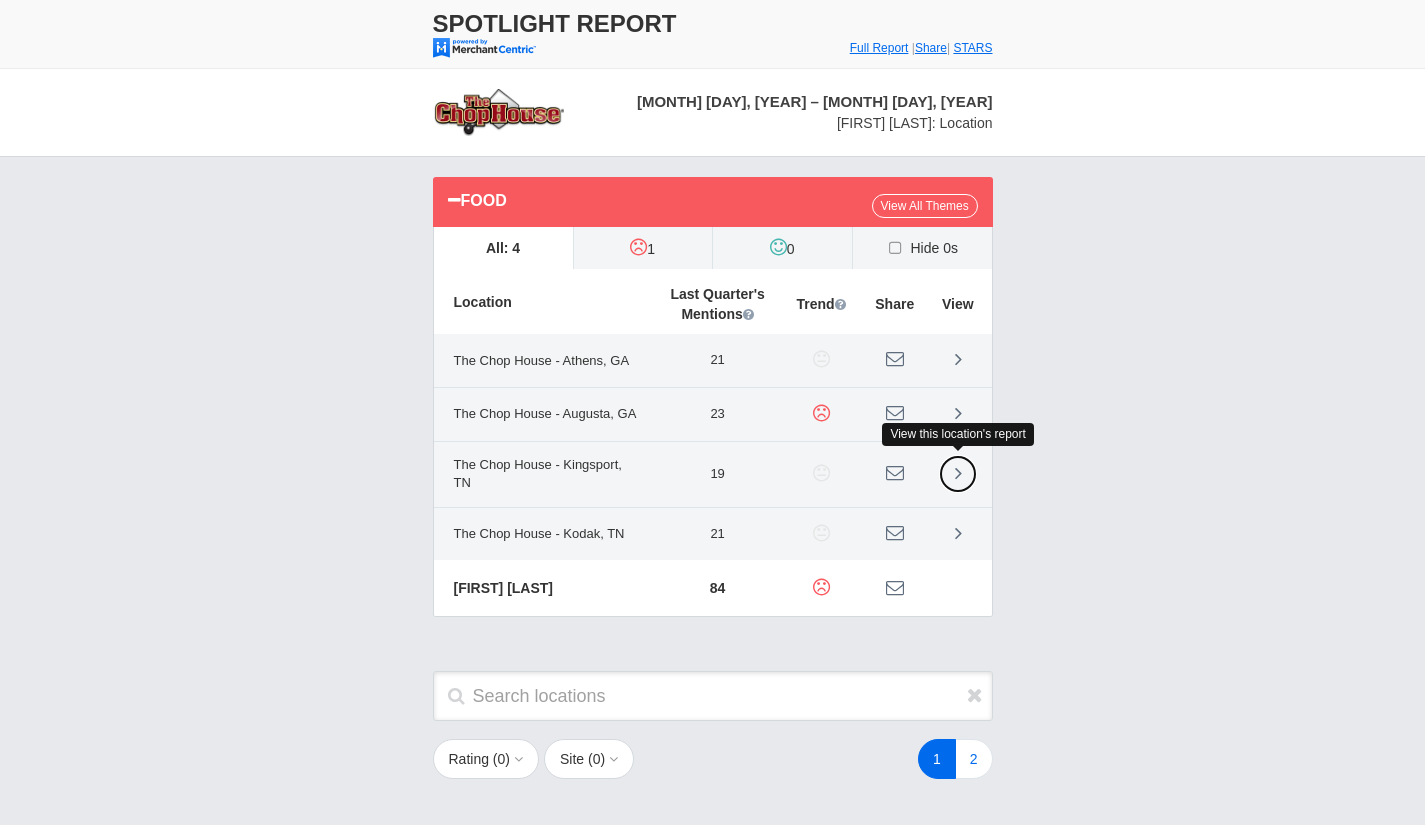 click at bounding box center (958, 474) 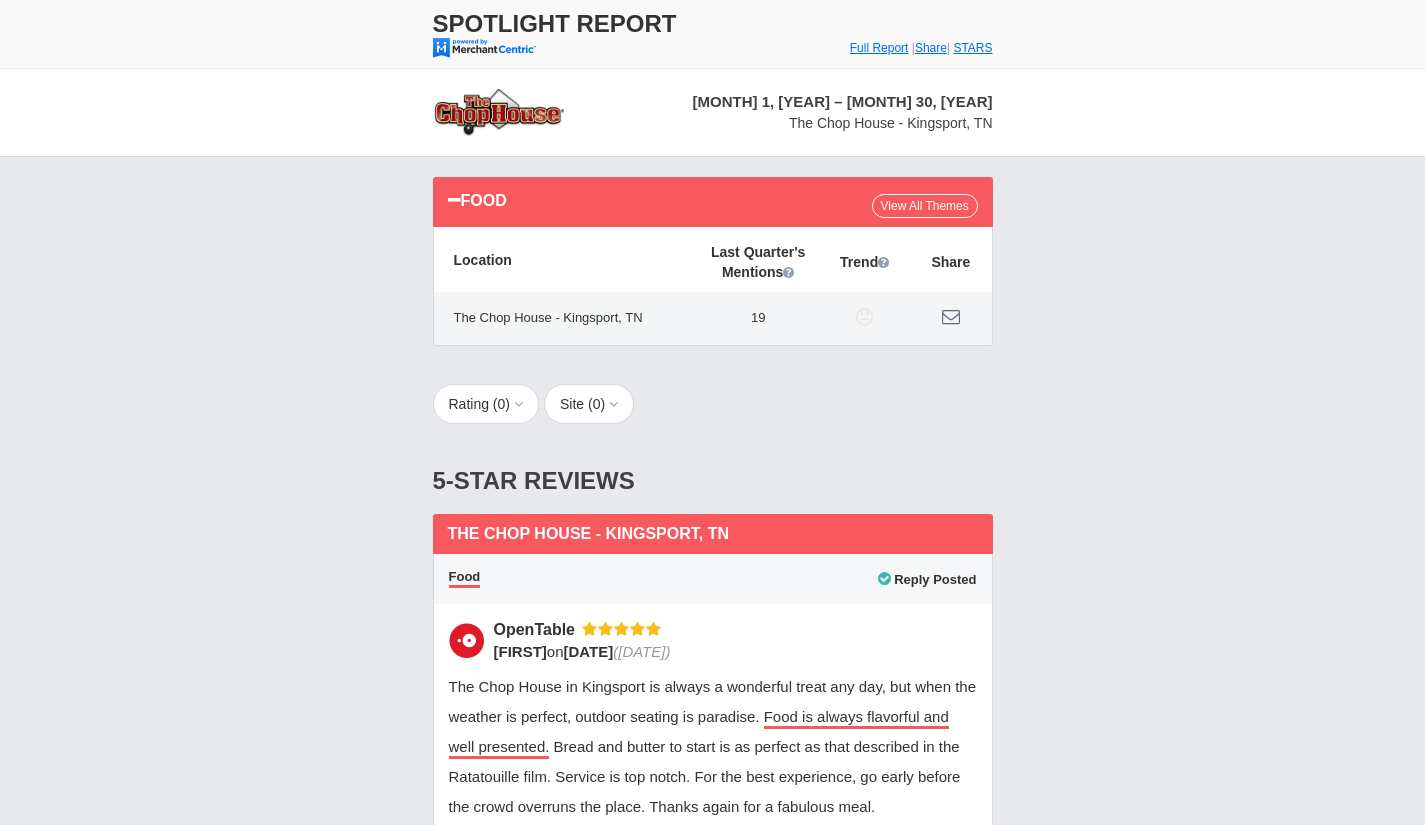 scroll, scrollTop: 0, scrollLeft: 0, axis: both 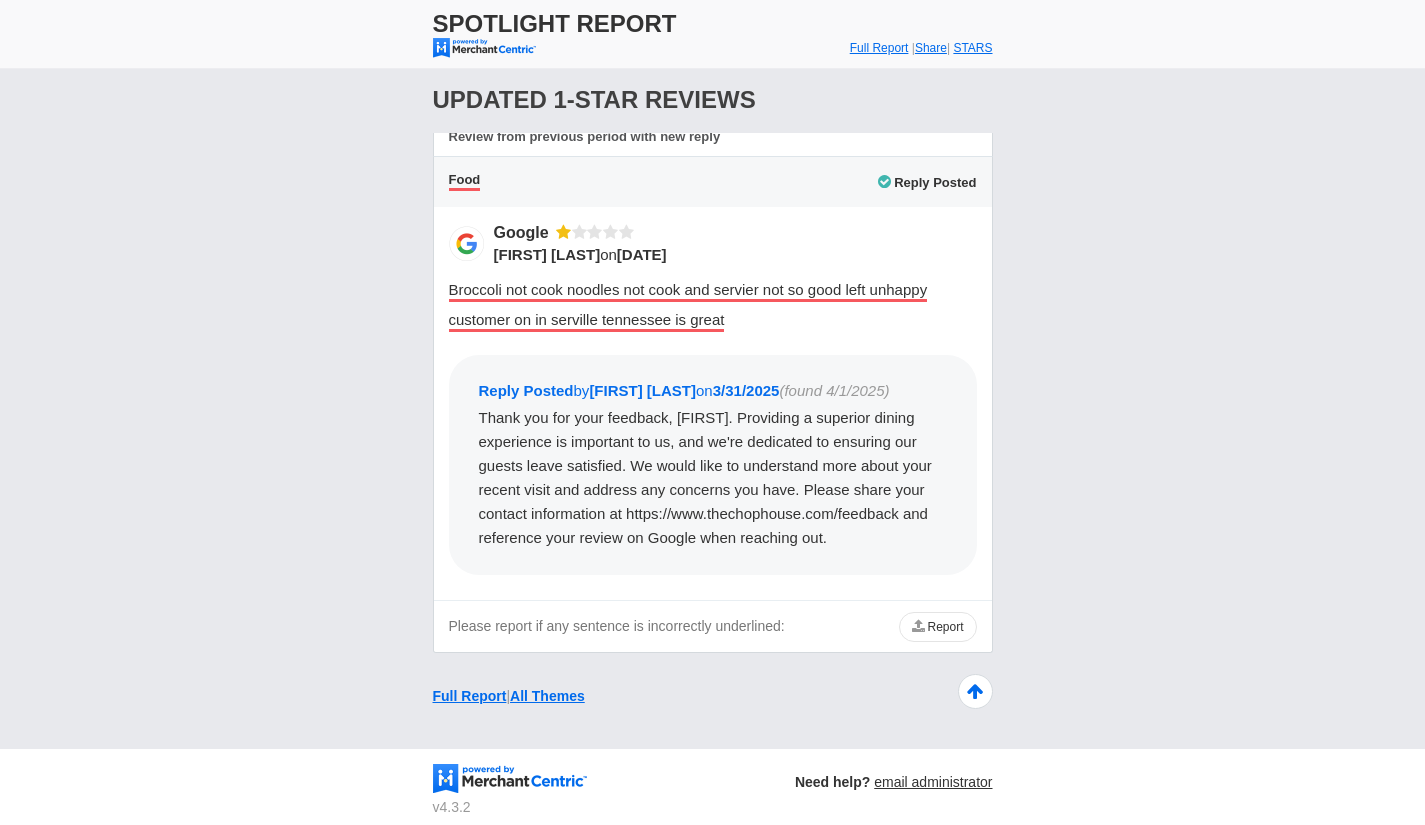 click on "Rating ( 0 )
1     2     3     5
Site ( 0 )
Group     Contact Us   Loyalty   Social  Site    1" at bounding box center [712, -5691] 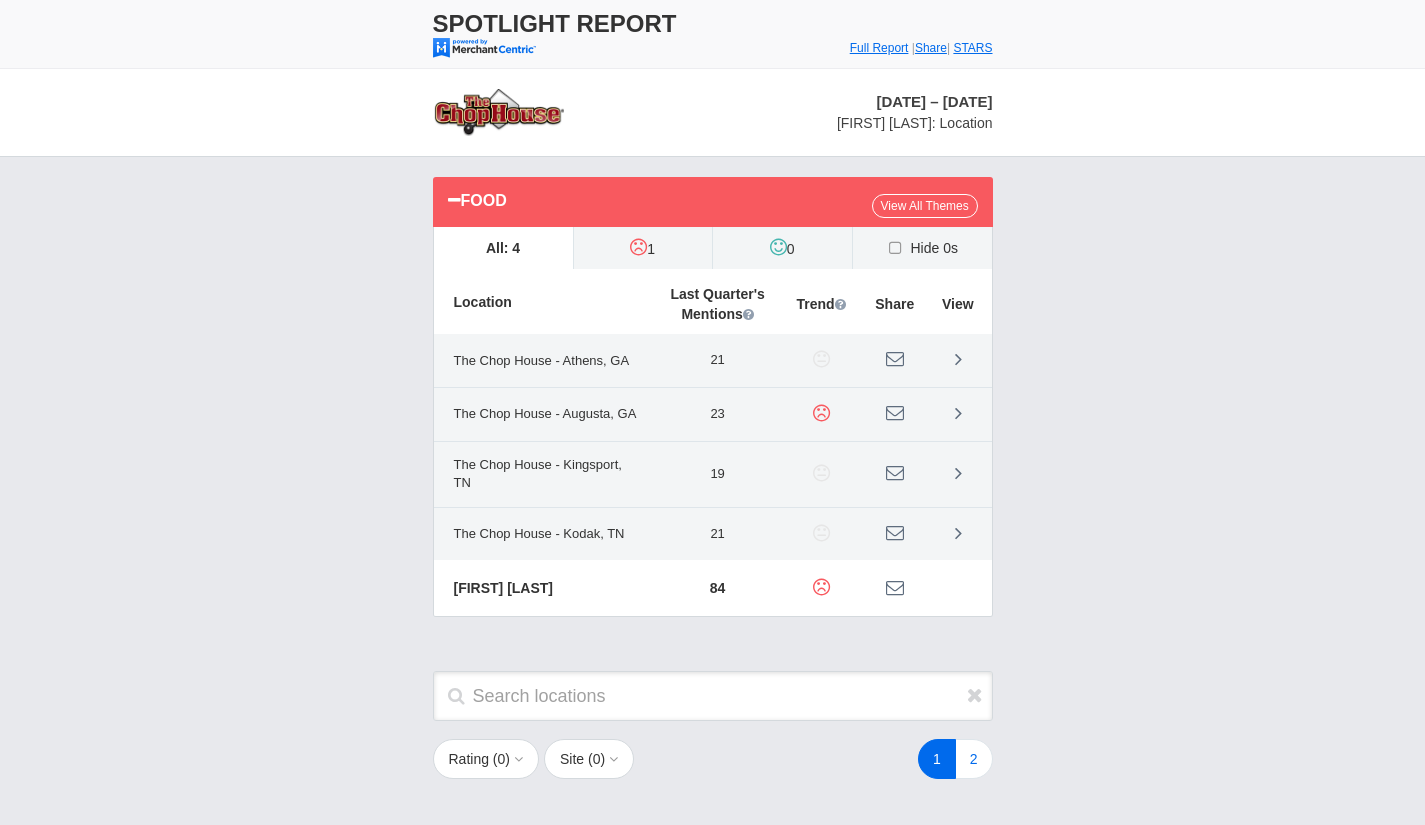 scroll, scrollTop: 0, scrollLeft: 0, axis: both 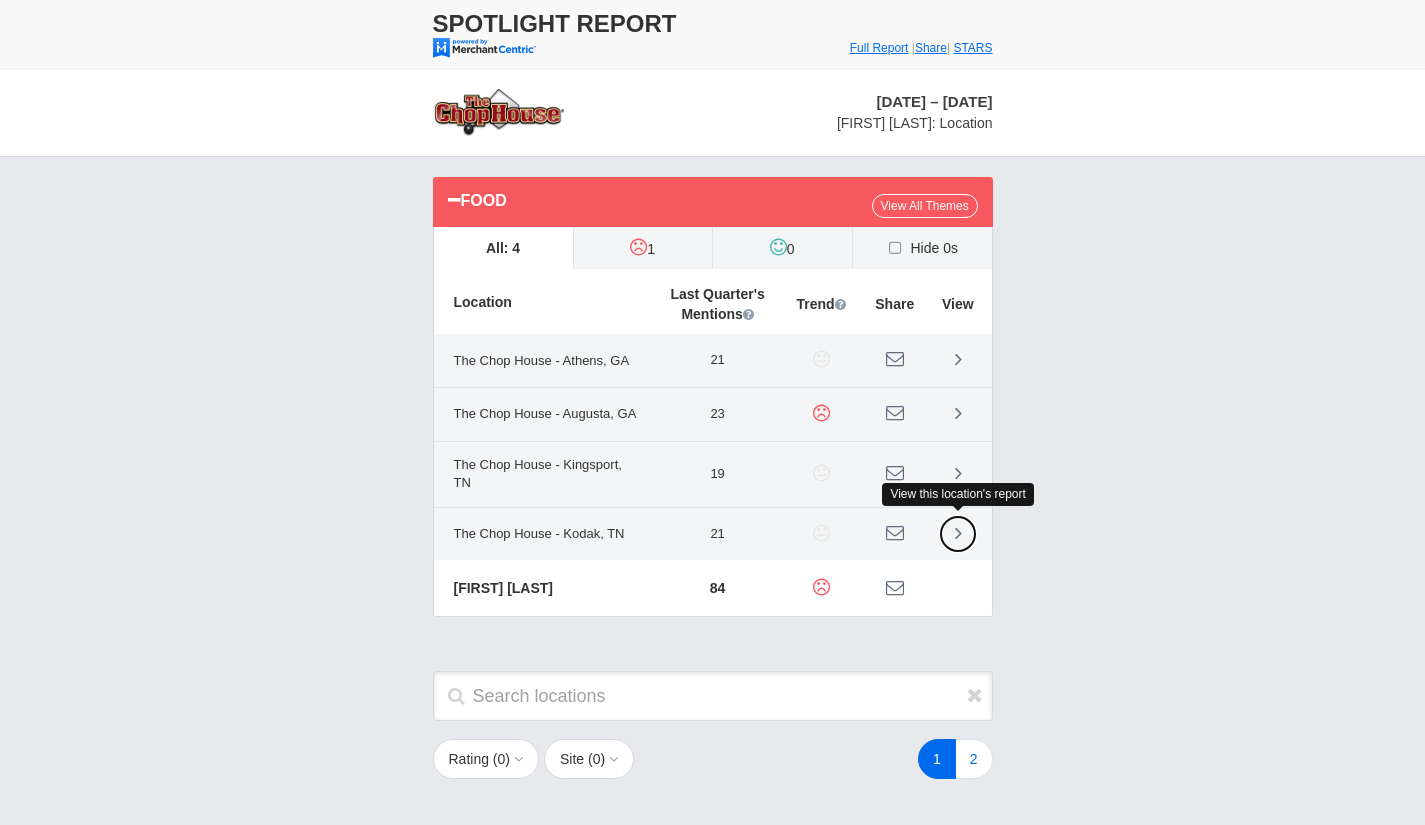 click at bounding box center (958, 533) 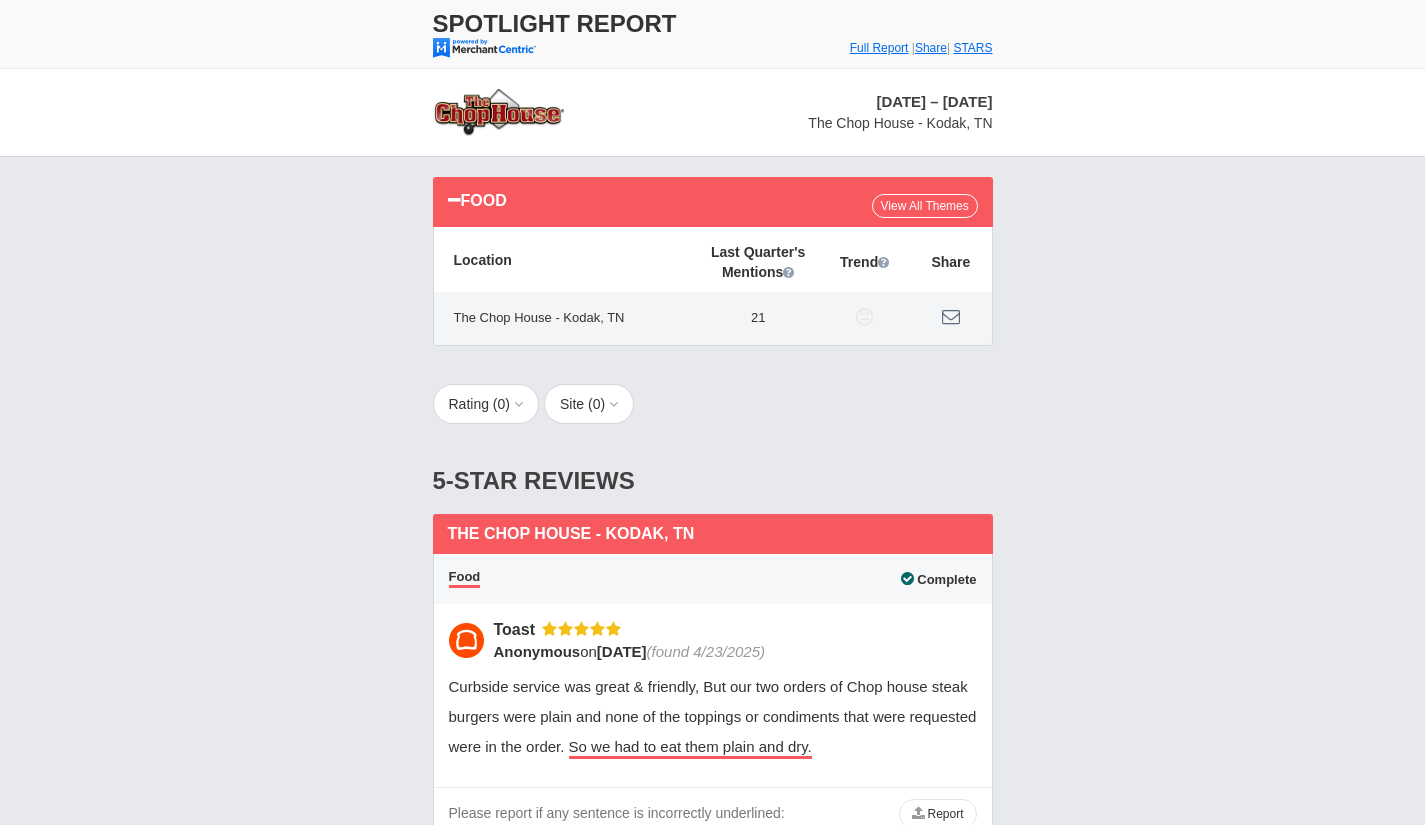 scroll, scrollTop: 0, scrollLeft: 0, axis: both 